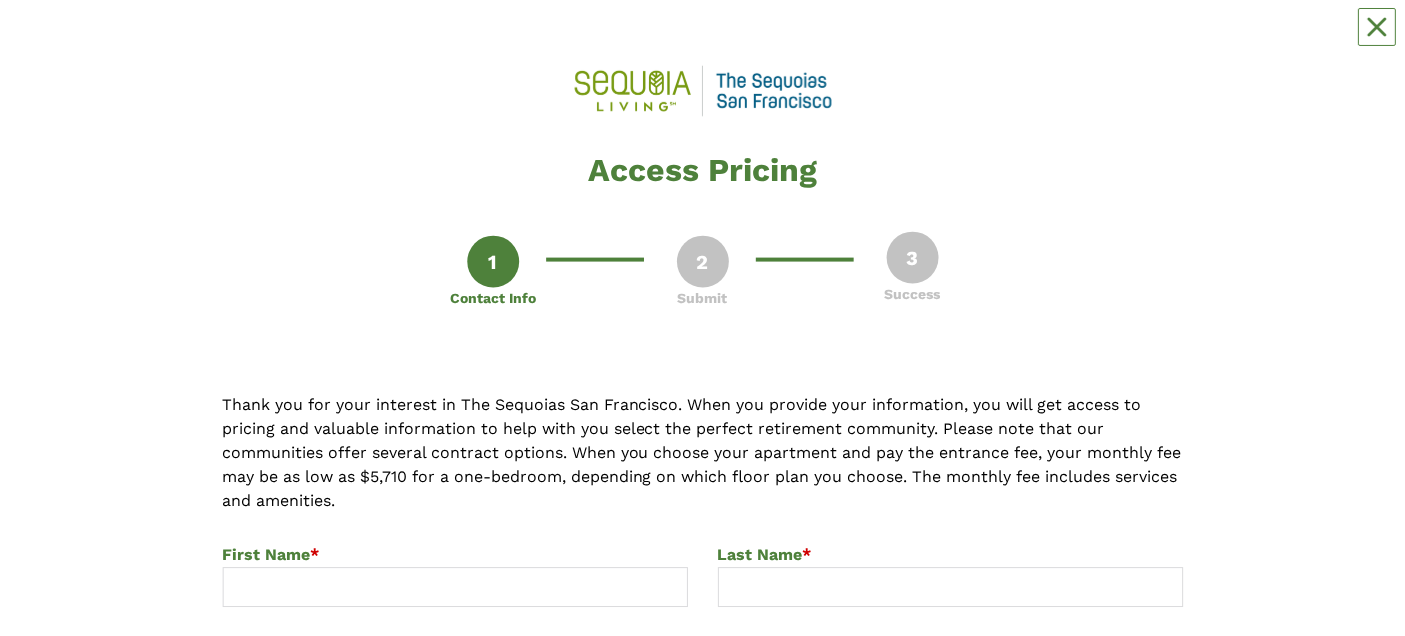scroll, scrollTop: 302, scrollLeft: 0, axis: vertical 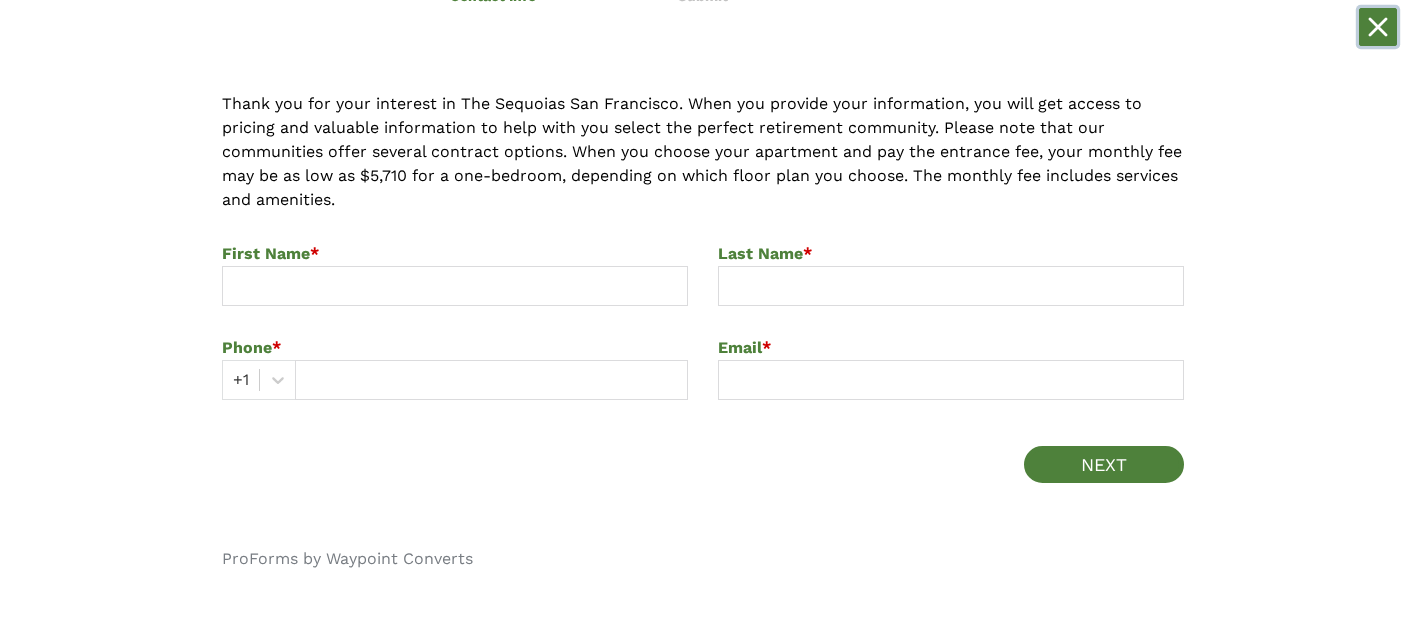 click 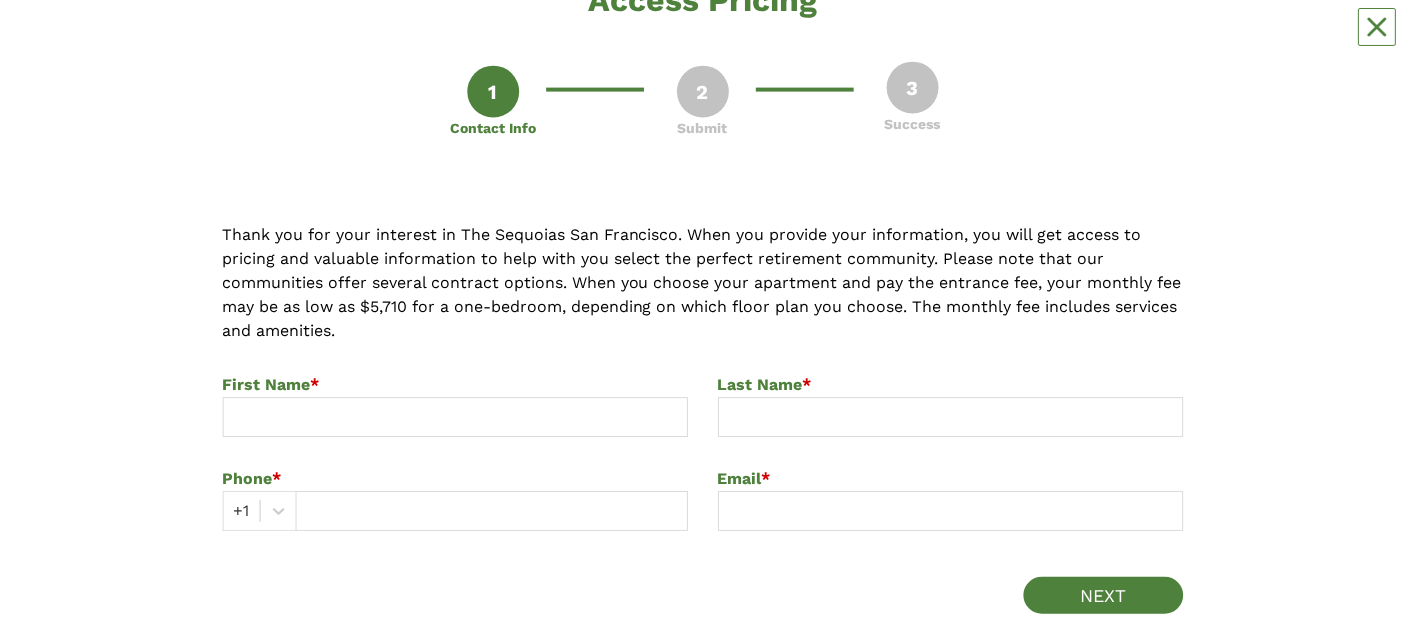 scroll, scrollTop: 302, scrollLeft: 0, axis: vertical 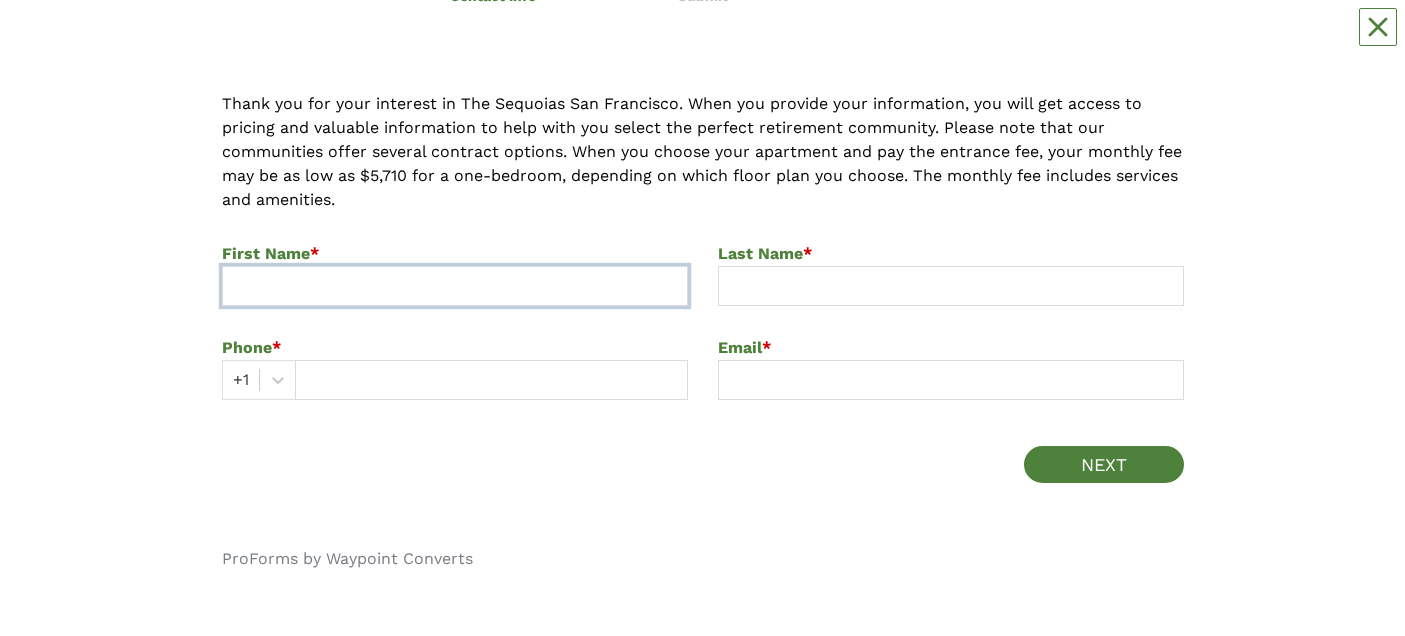 click at bounding box center [455, 286] 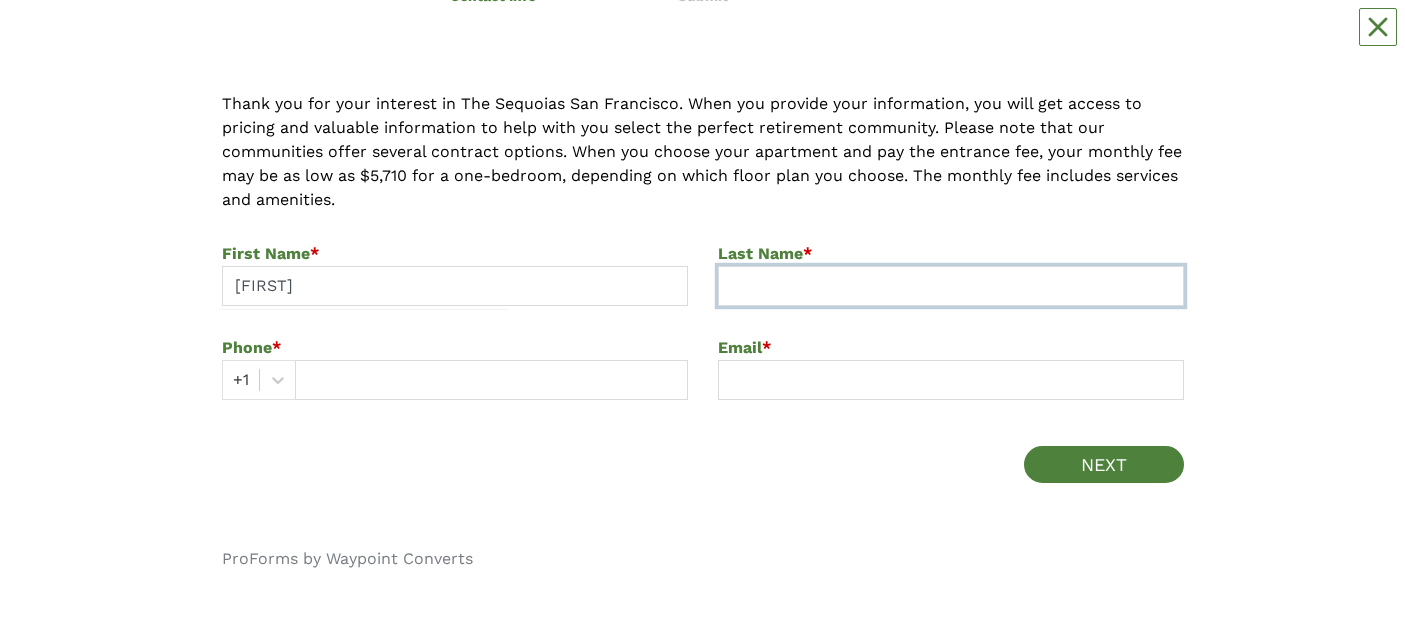 type on "Bennan" 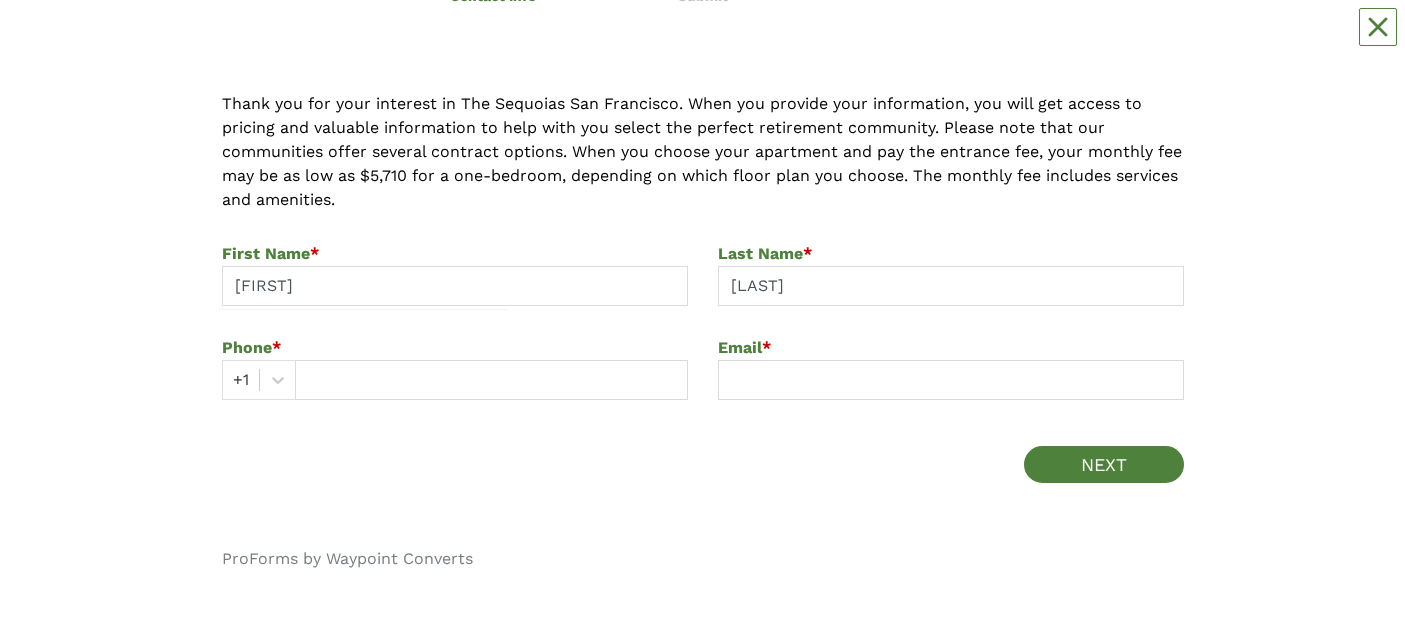 type on "4156377059" 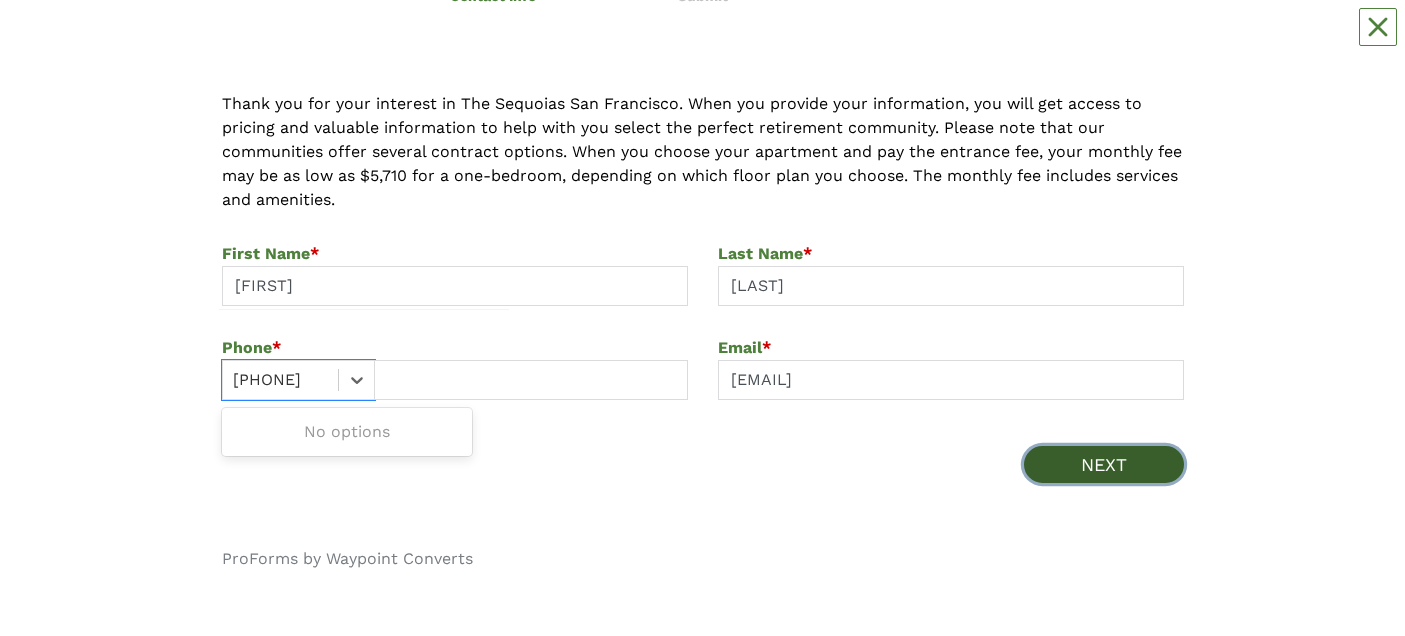 type 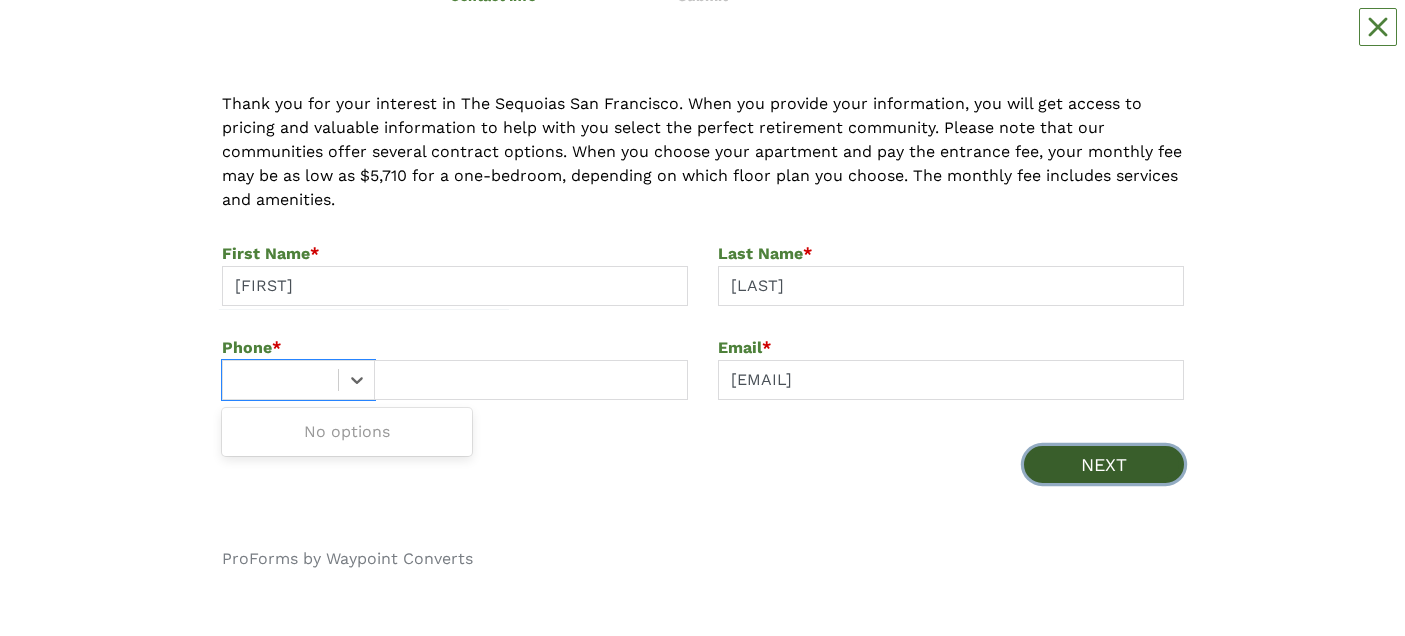 click on "NEXT" at bounding box center [1104, 464] 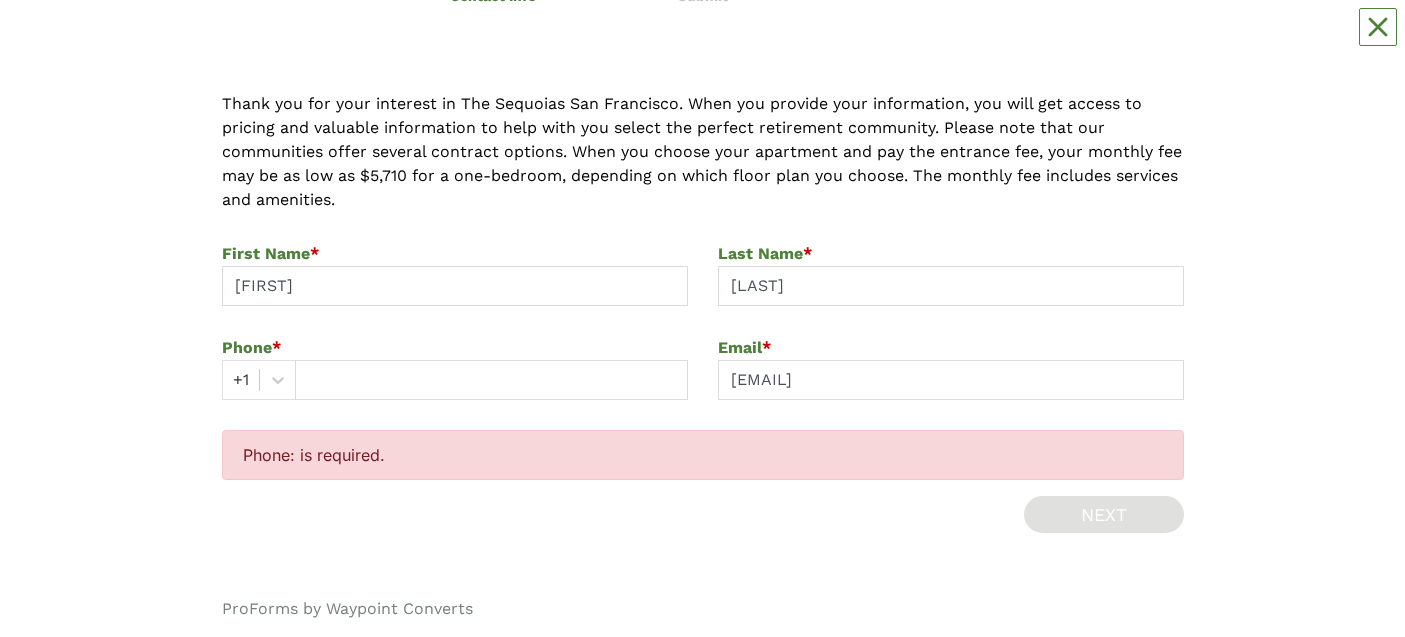 click on "Phone: is required." at bounding box center [703, 455] 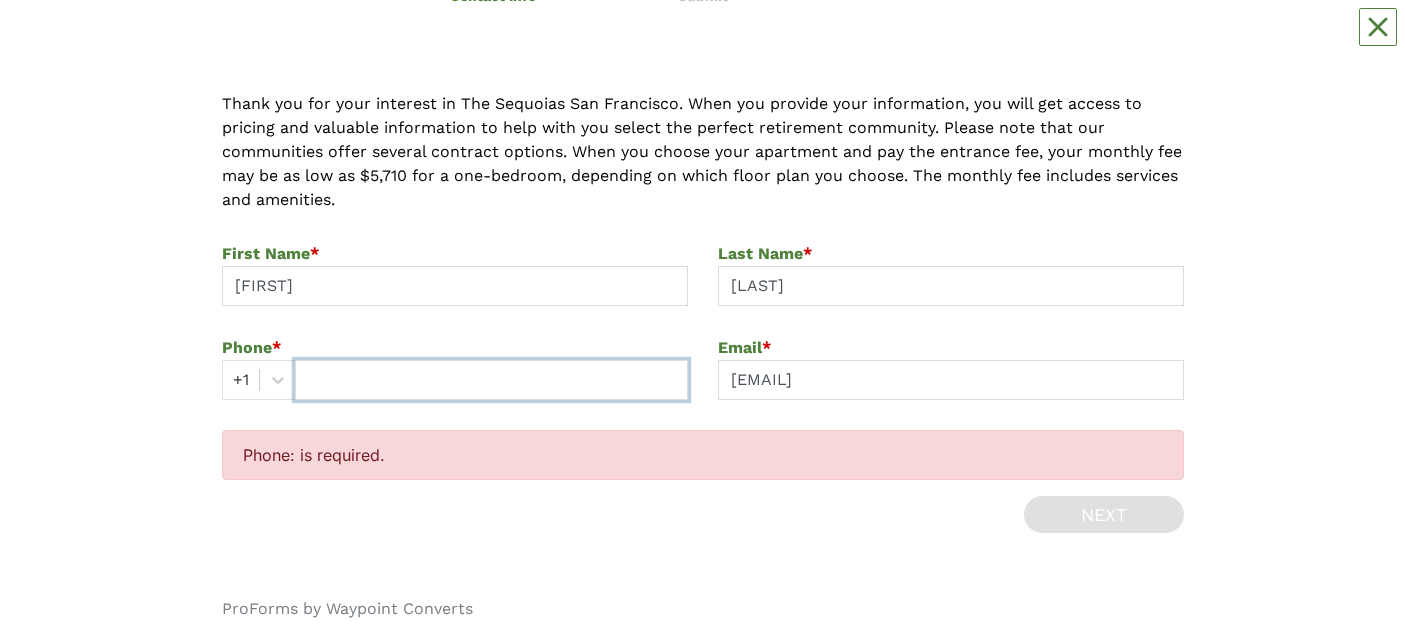 click at bounding box center [491, 380] 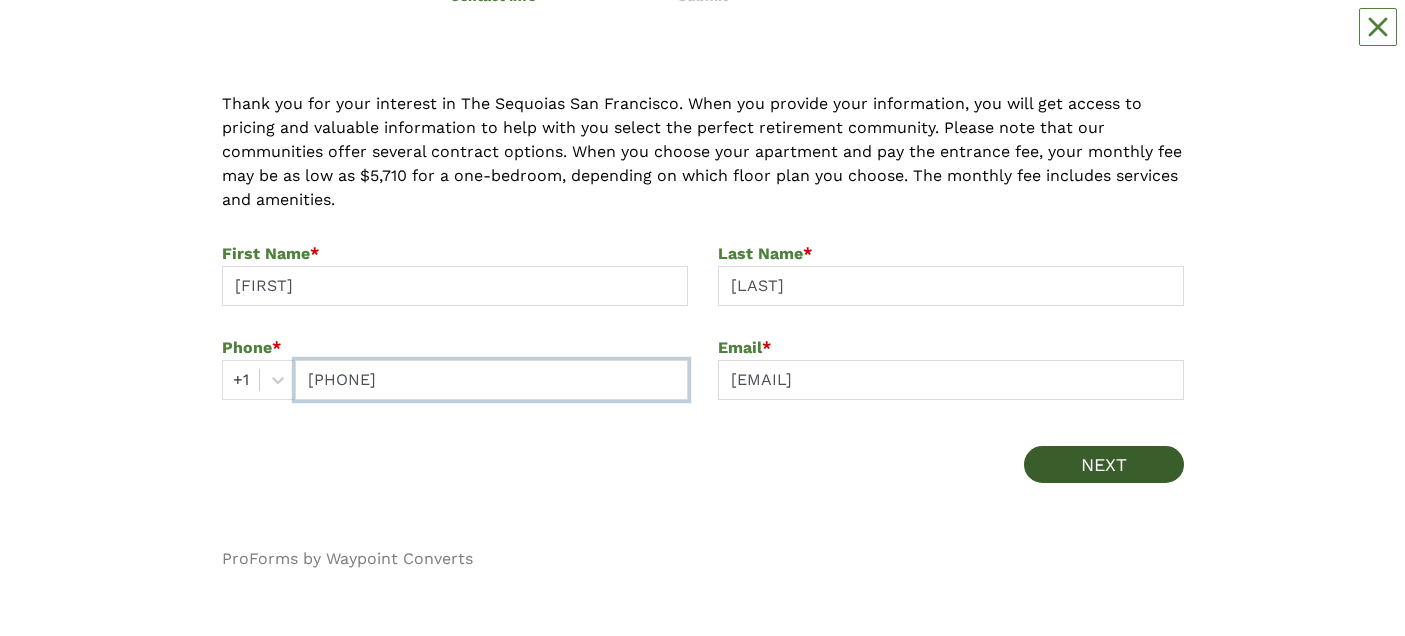 type on "4156377059" 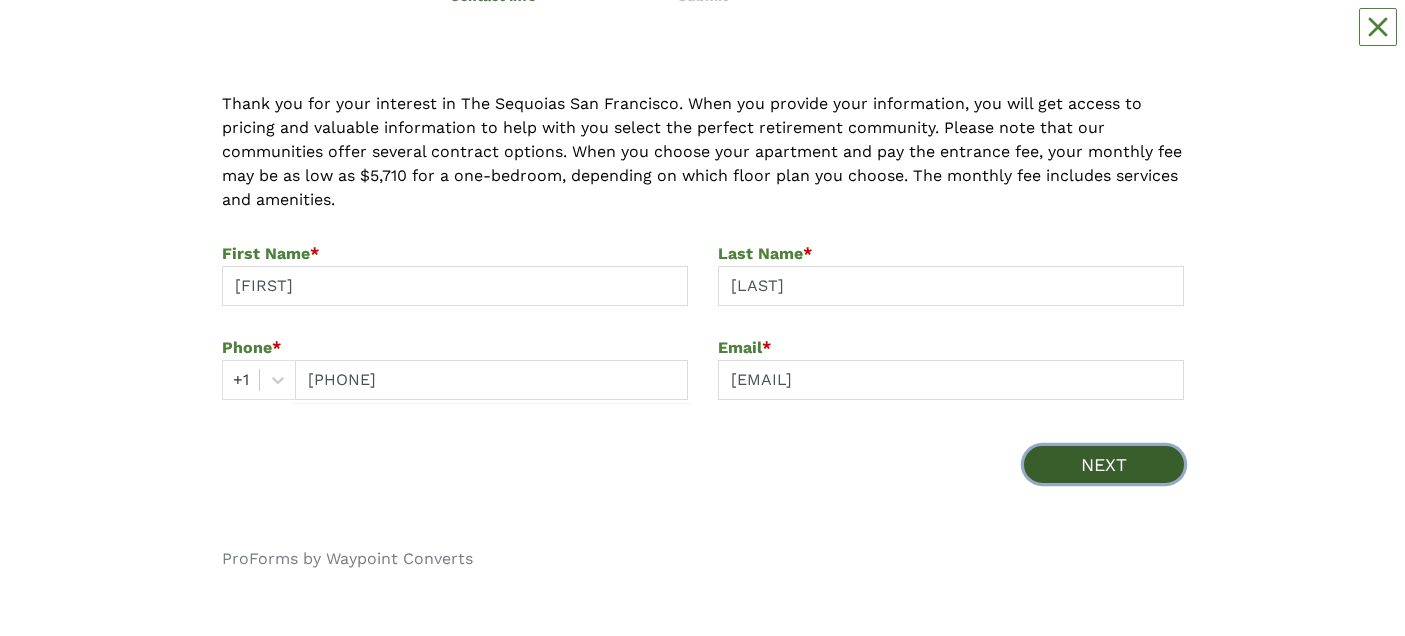 click on "NEXT" at bounding box center [1104, 464] 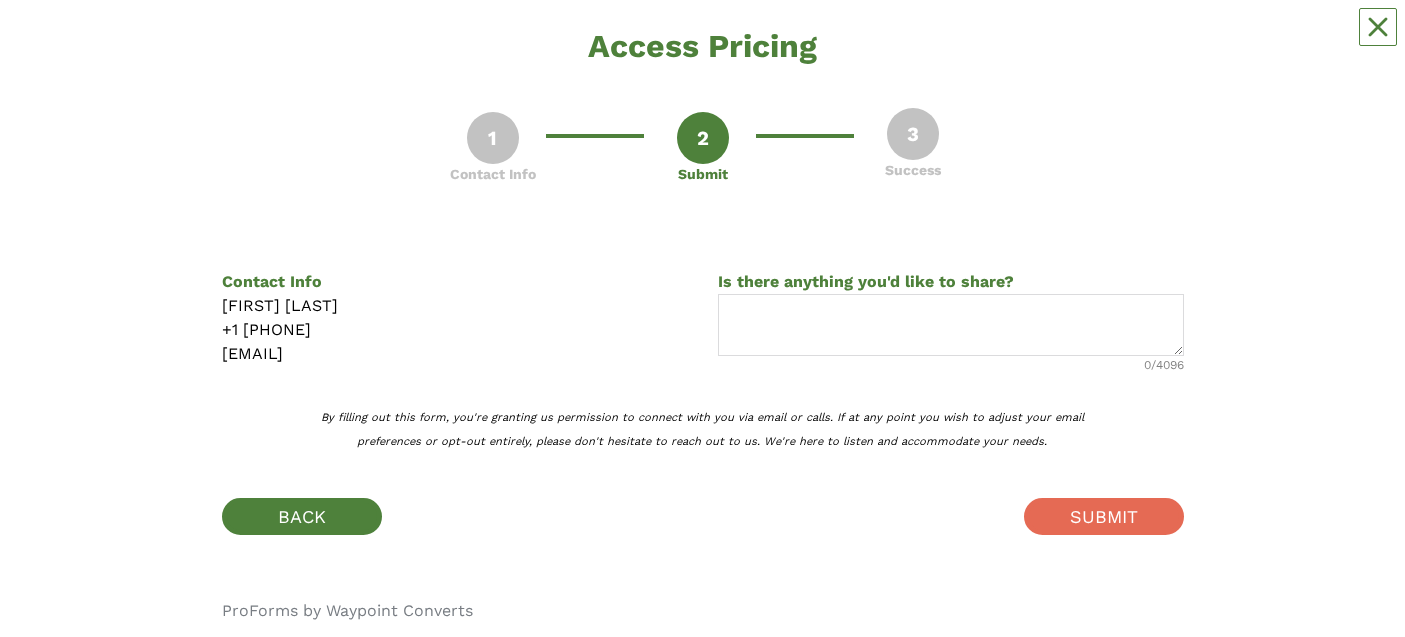 scroll, scrollTop: 126, scrollLeft: 0, axis: vertical 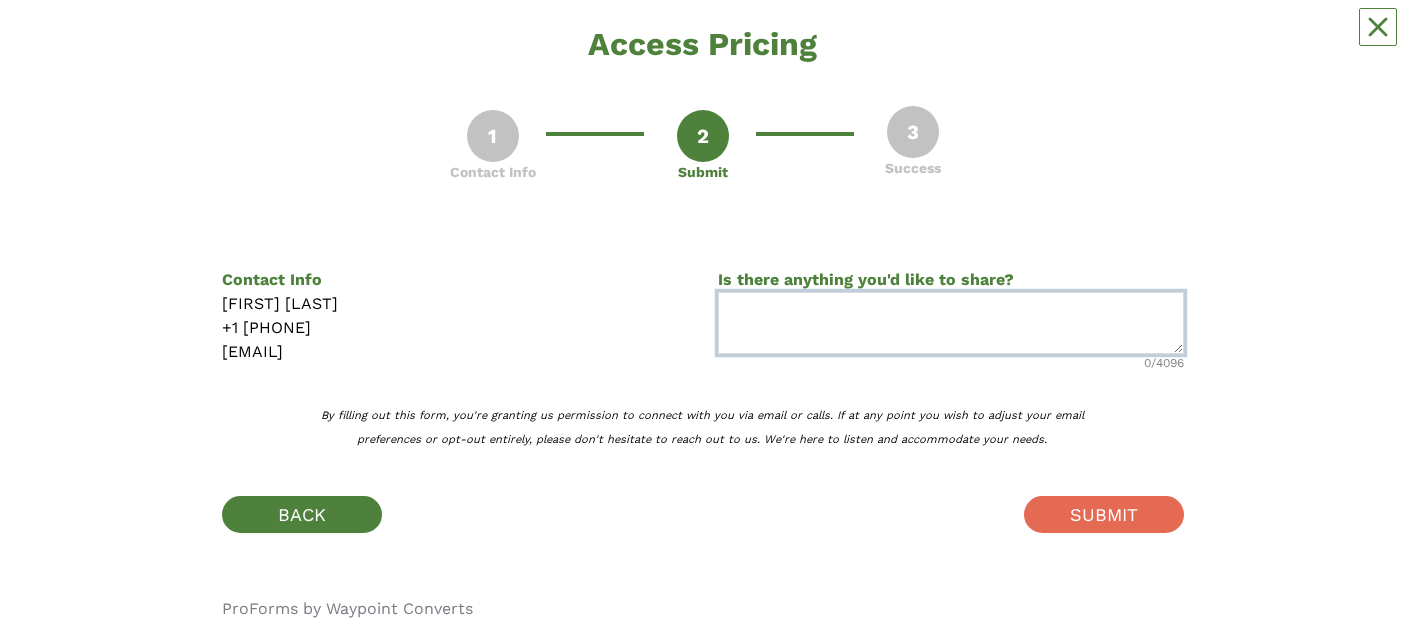 click at bounding box center [951, 323] 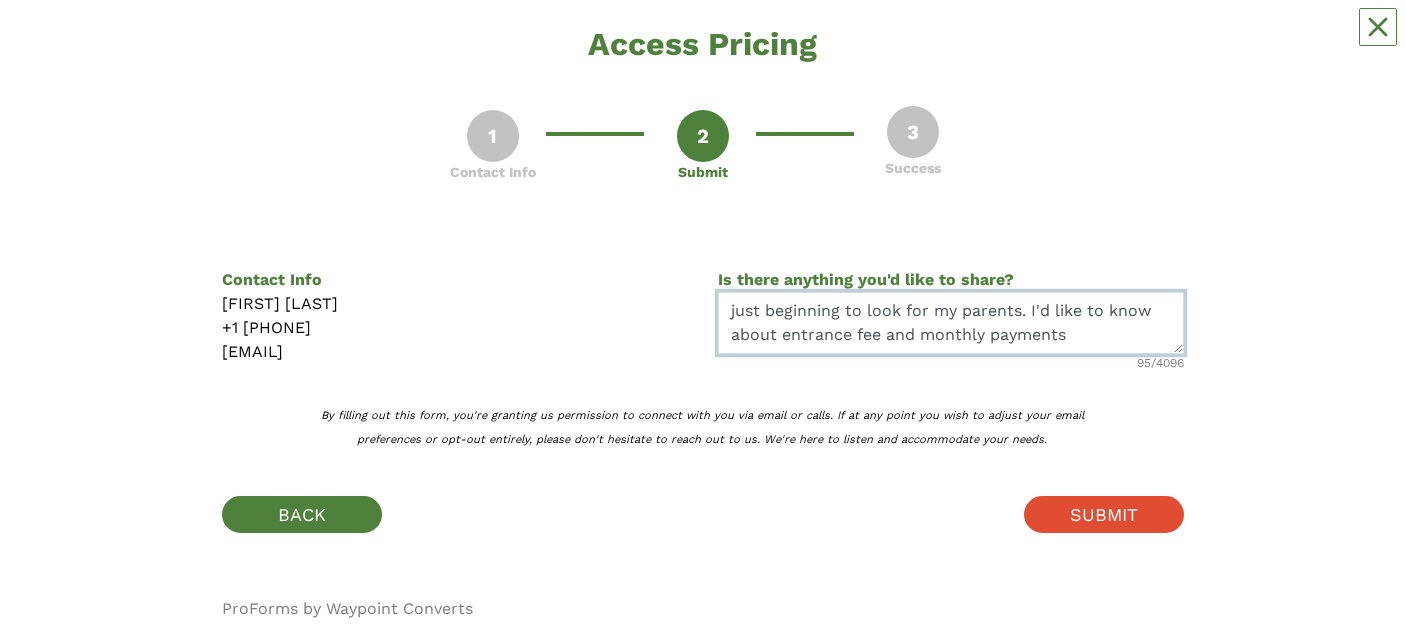 type on "just beginning to look for my parents. I'd like to know about entrance fee and monthly payments" 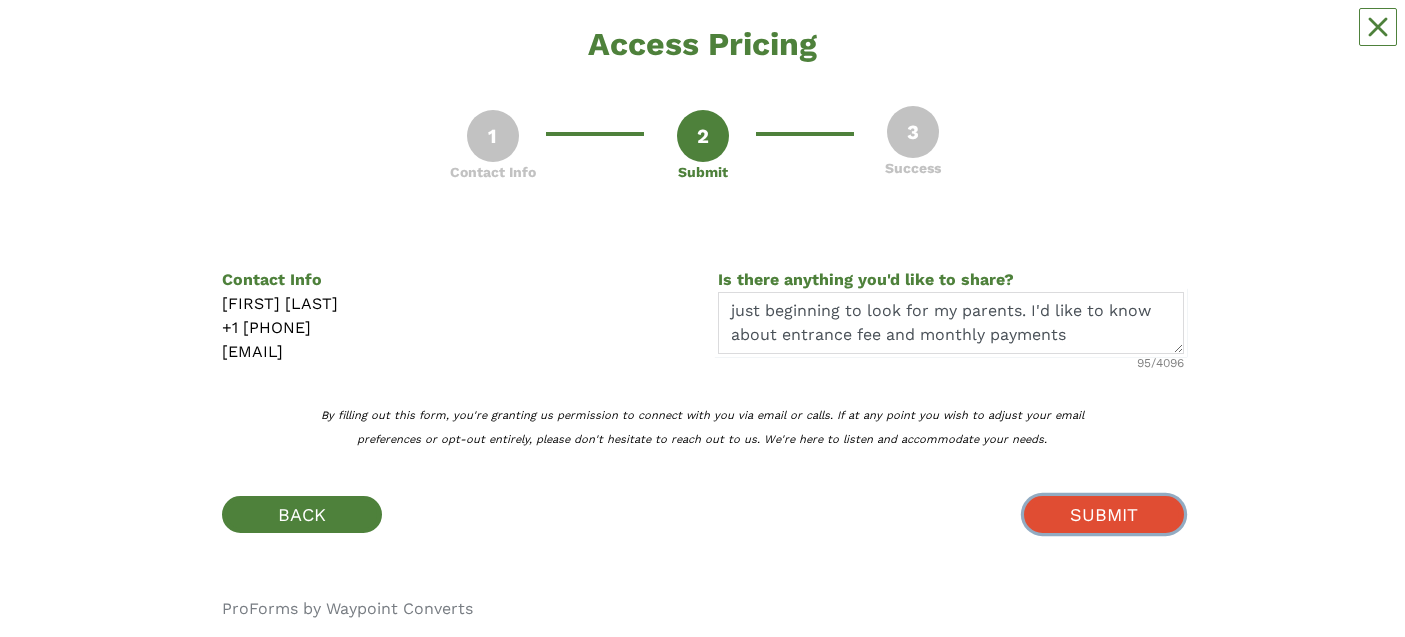 click on "SUBMIT" at bounding box center [1104, 514] 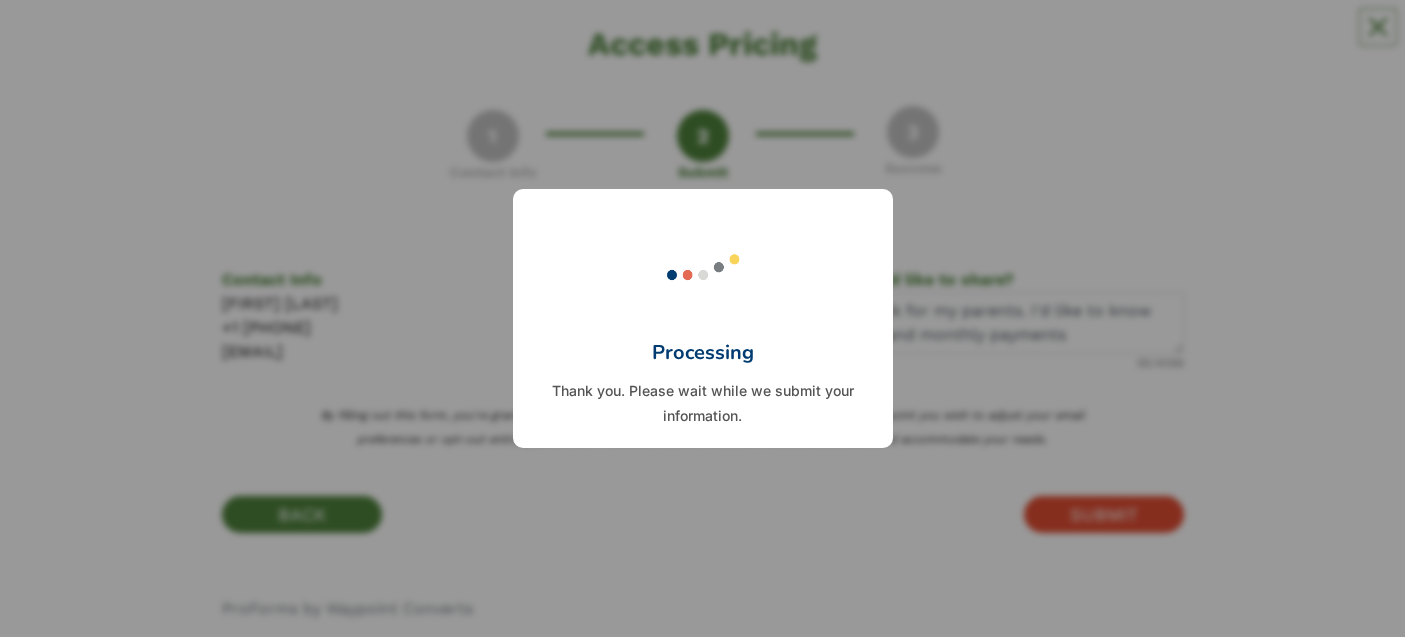 scroll, scrollTop: 0, scrollLeft: 0, axis: both 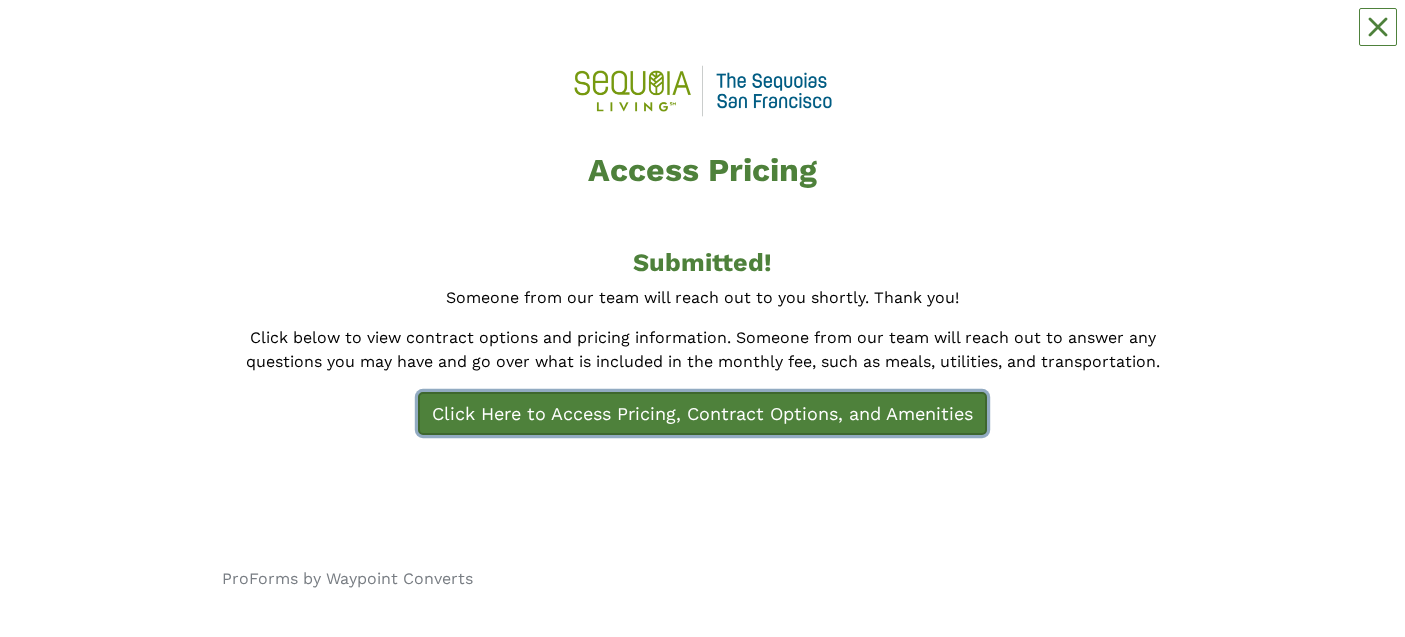 click on "Click Here to Access Pricing, Contract Options, and Amenities" at bounding box center (702, 413) 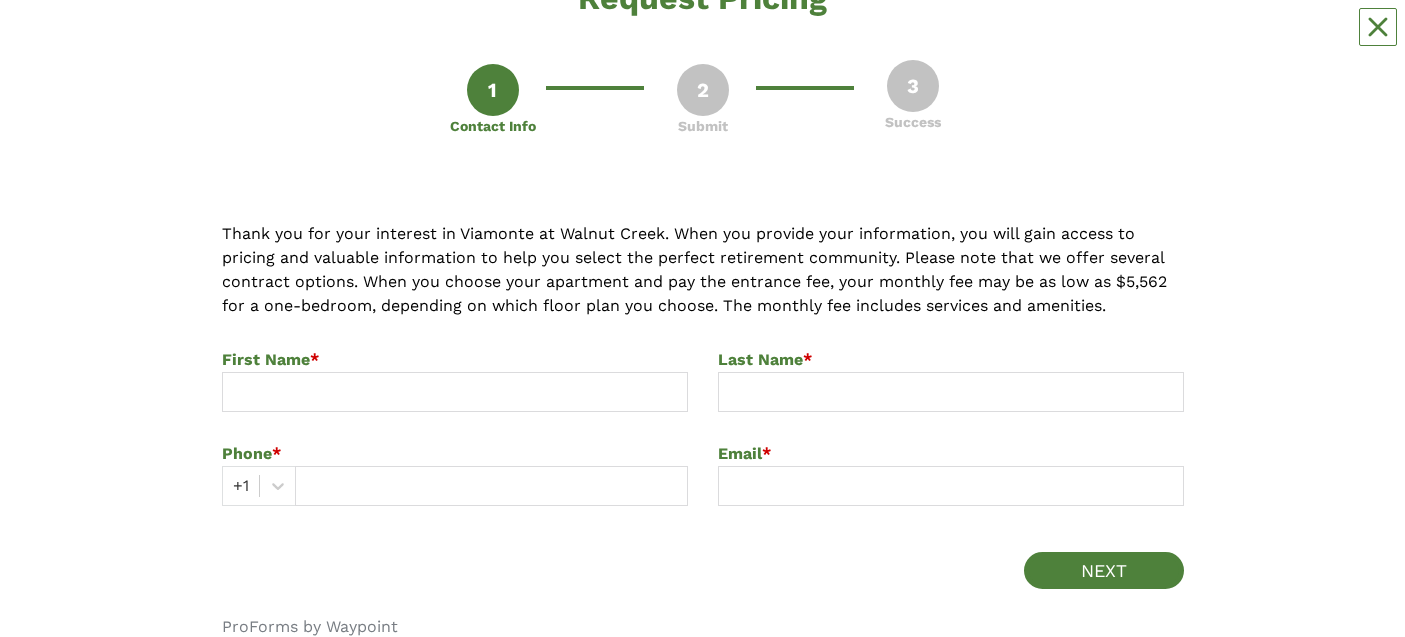scroll, scrollTop: 212, scrollLeft: 0, axis: vertical 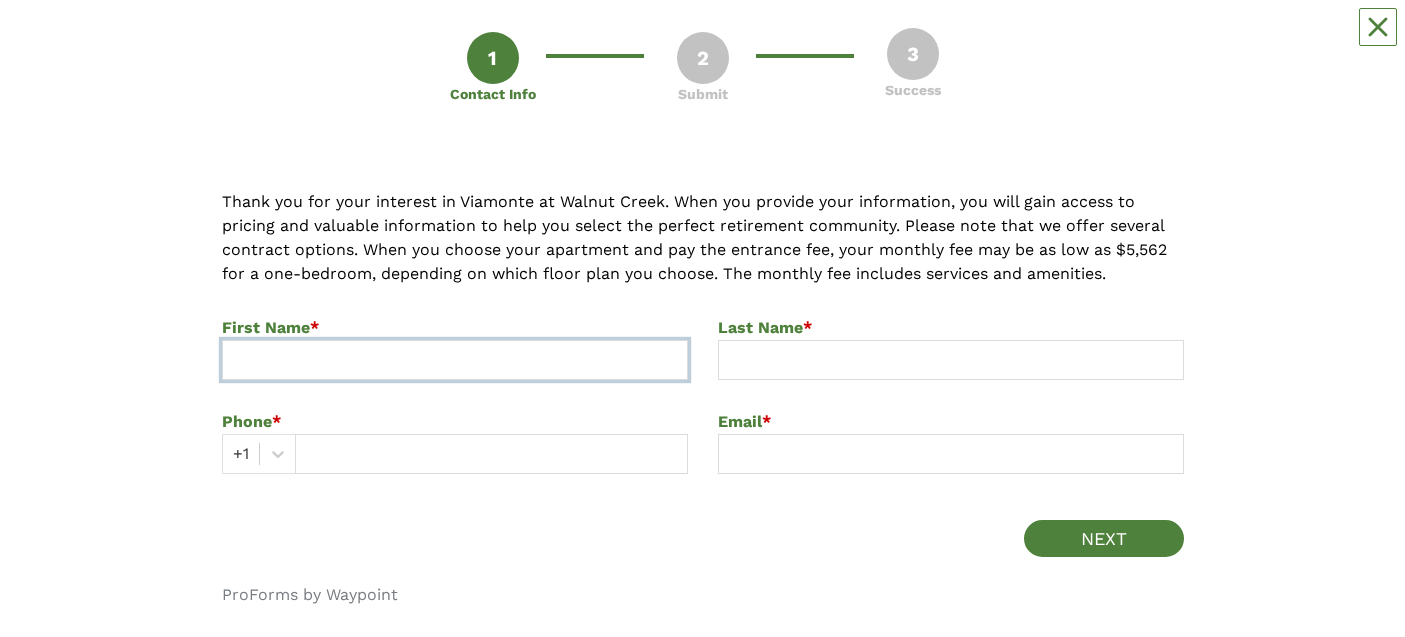 click at bounding box center [455, 360] 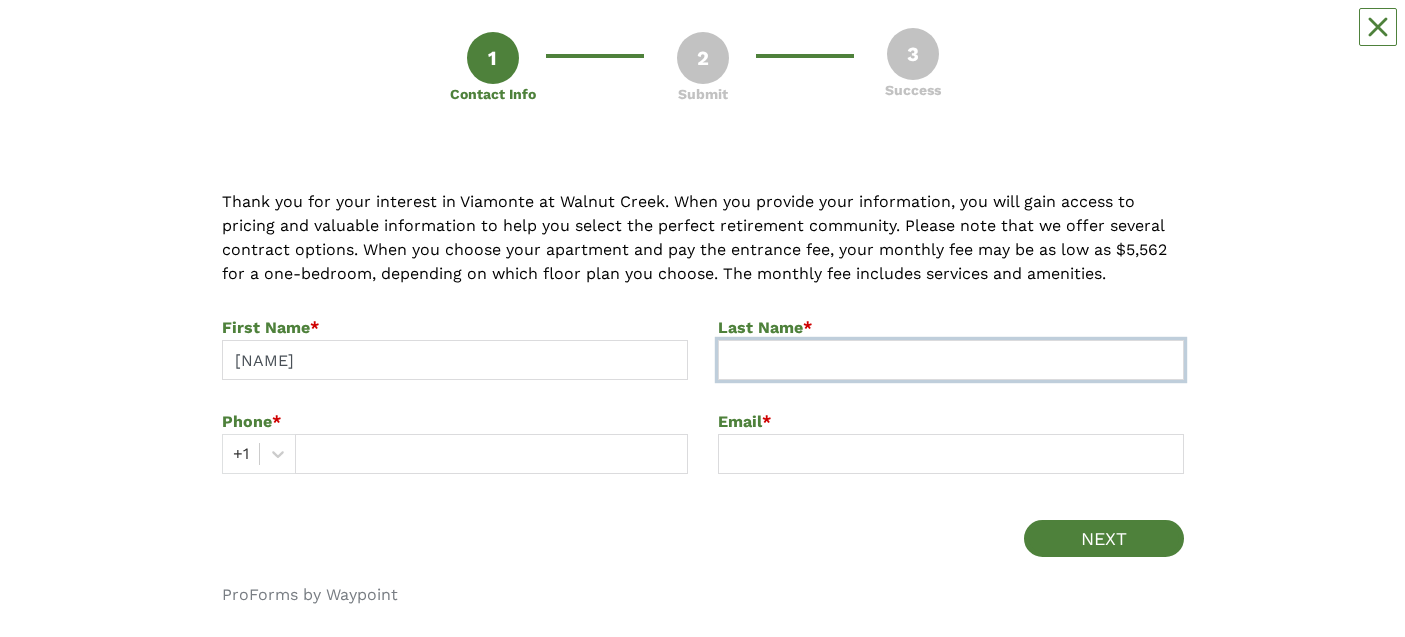 type on "[NAME]" 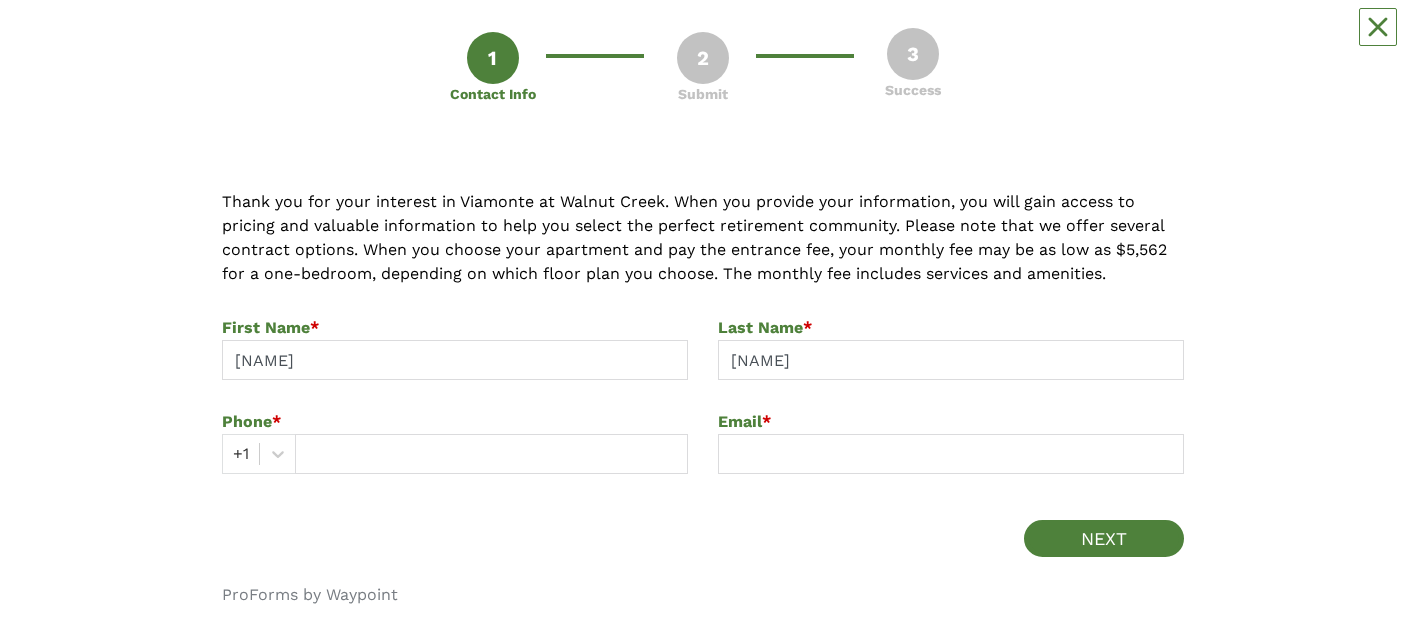 type on "[PHONE]" 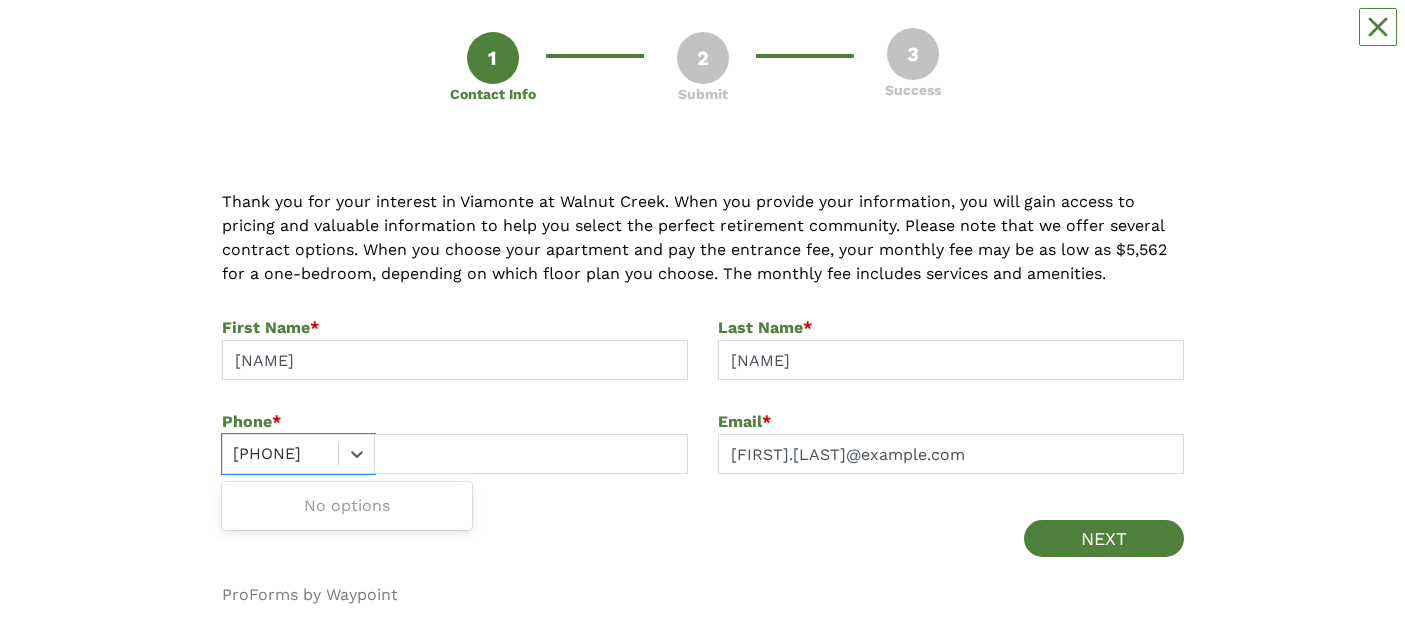 type 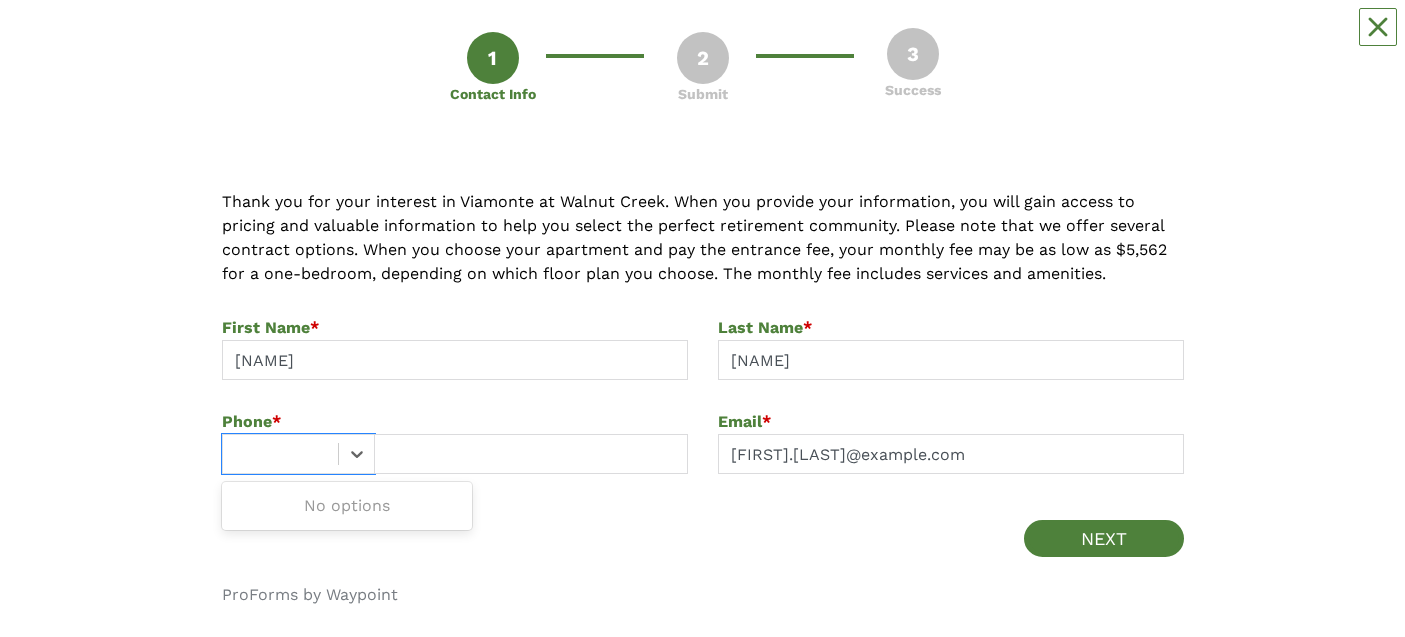 click at bounding box center [703, 538] 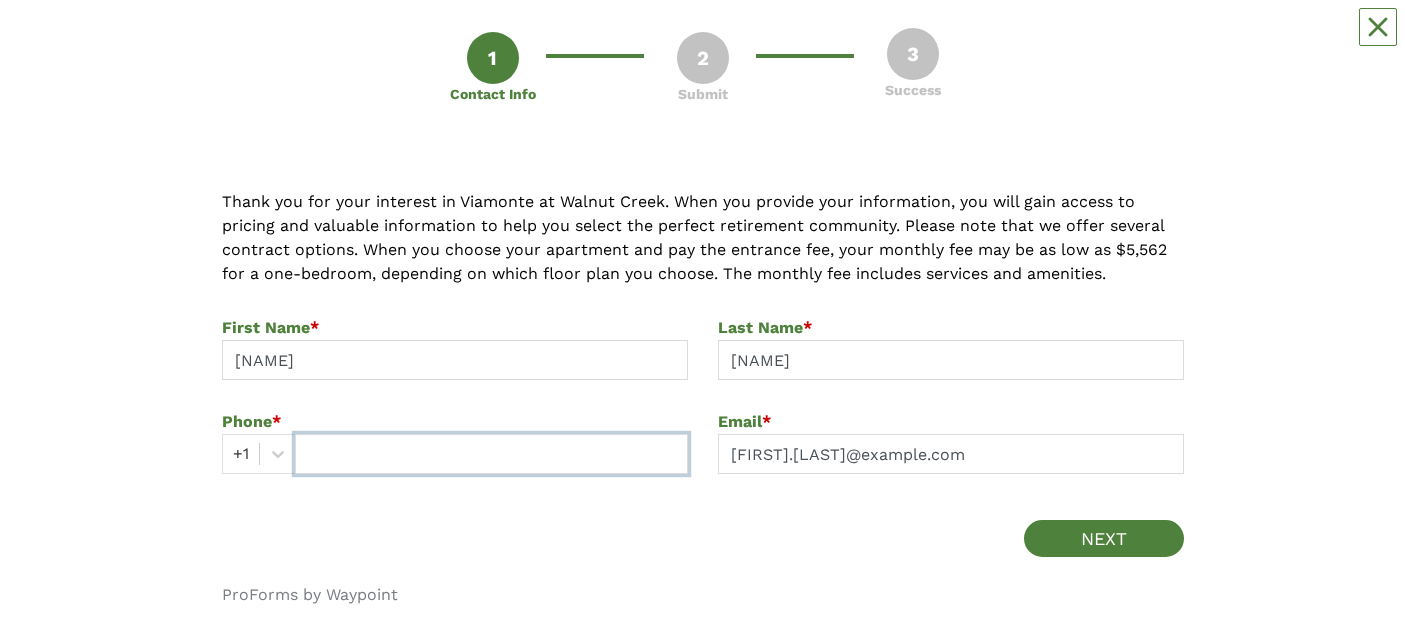 click at bounding box center [491, 454] 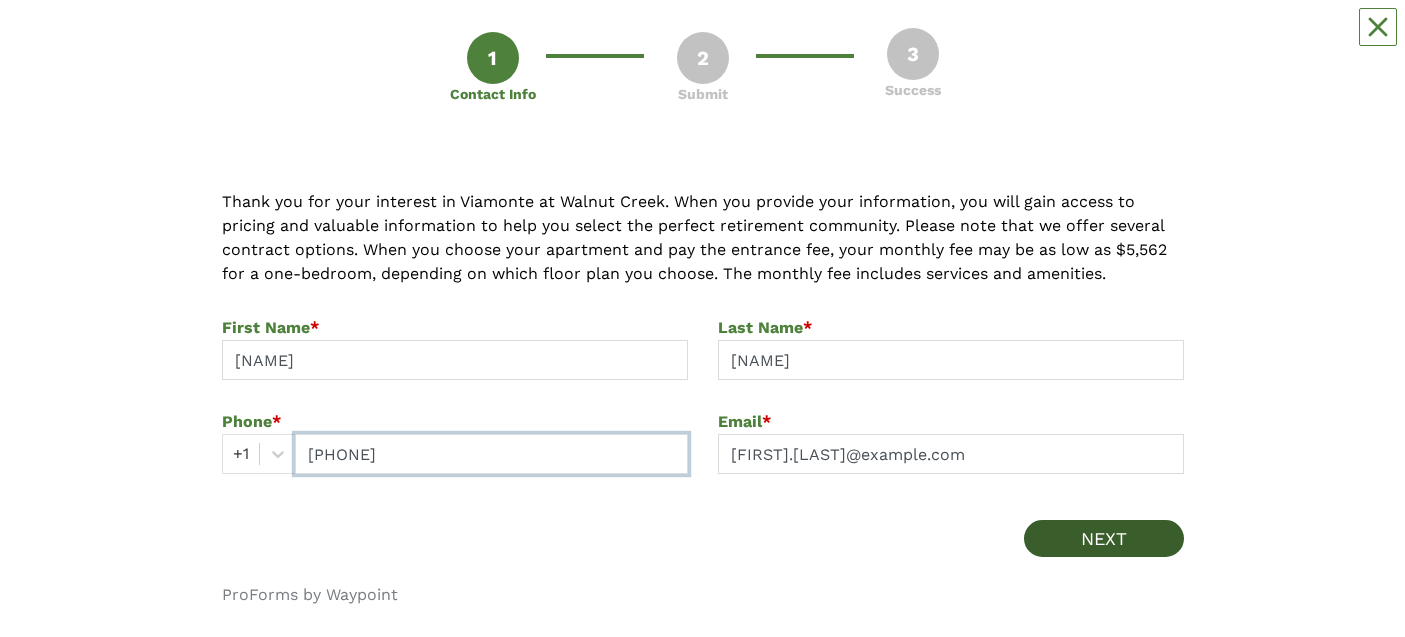 type on "[PHONE]" 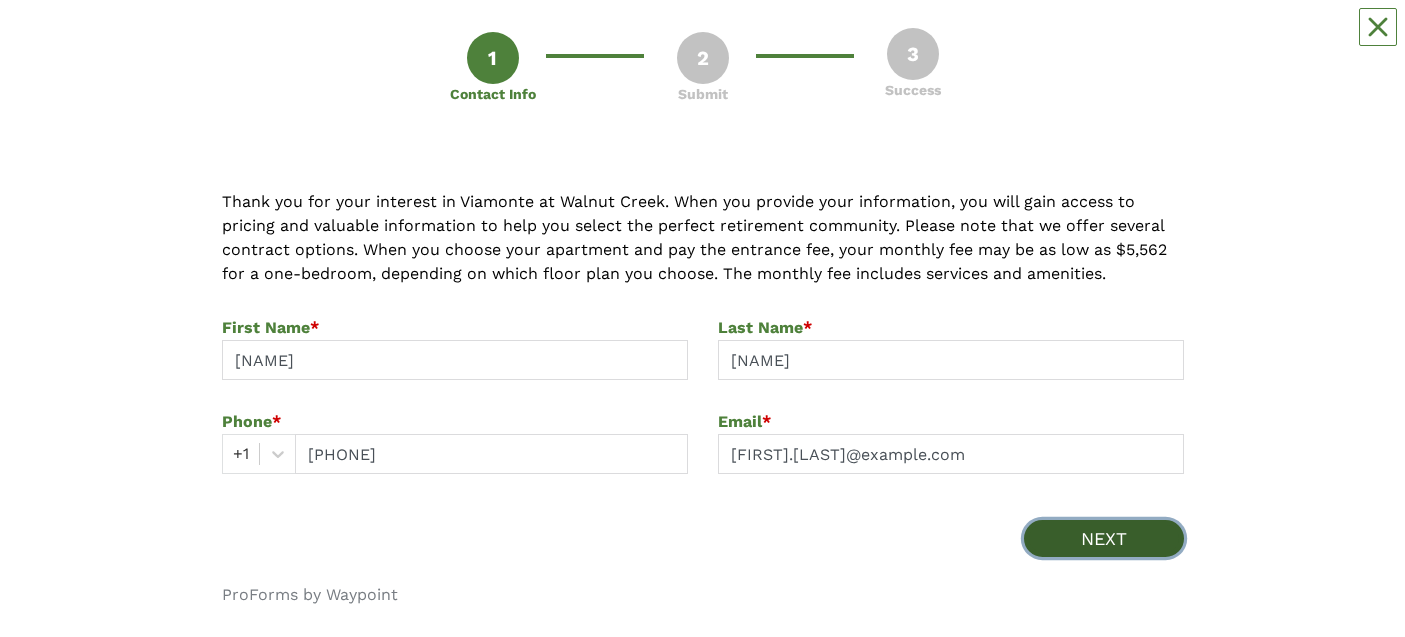 click on "NEXT" at bounding box center [1104, 538] 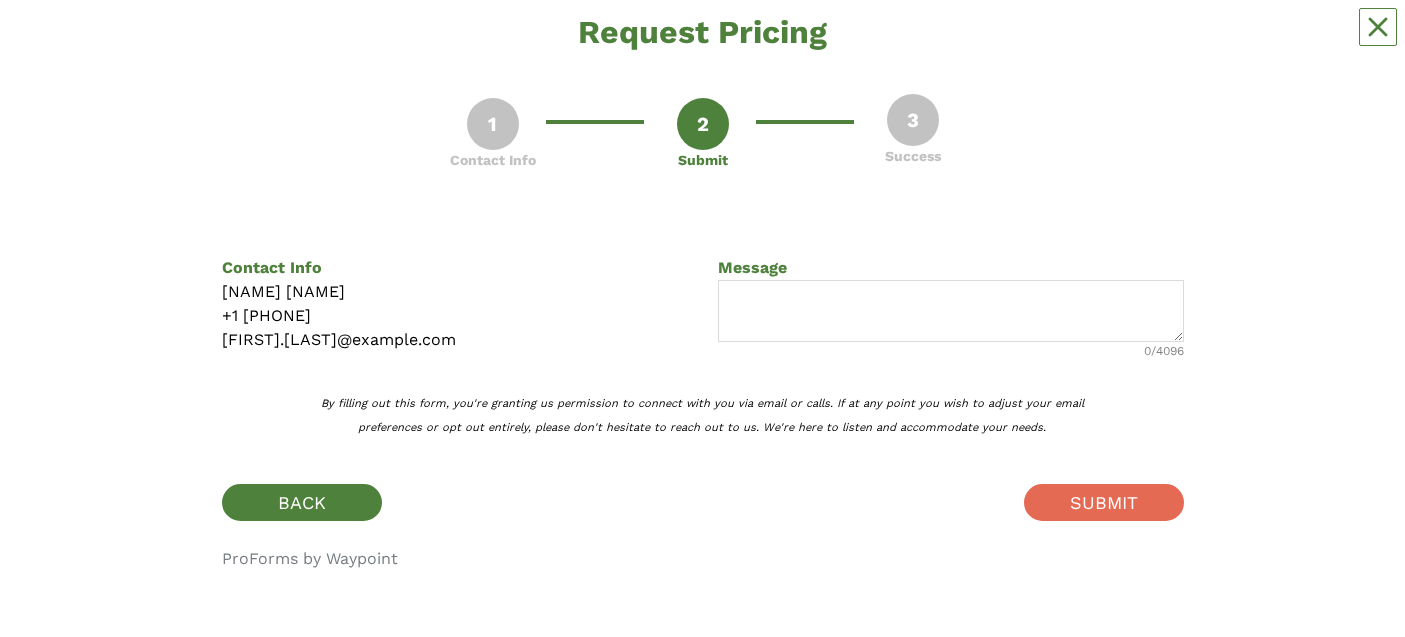 scroll, scrollTop: 0, scrollLeft: 0, axis: both 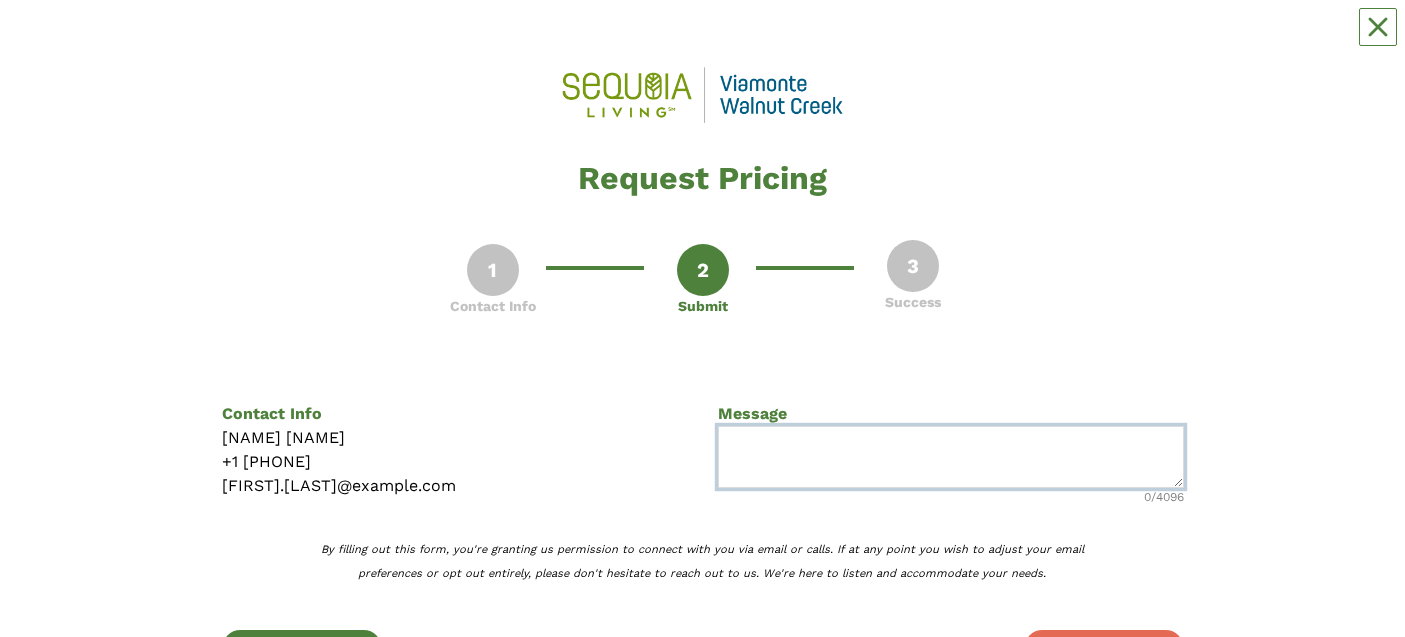 click at bounding box center (951, 457) 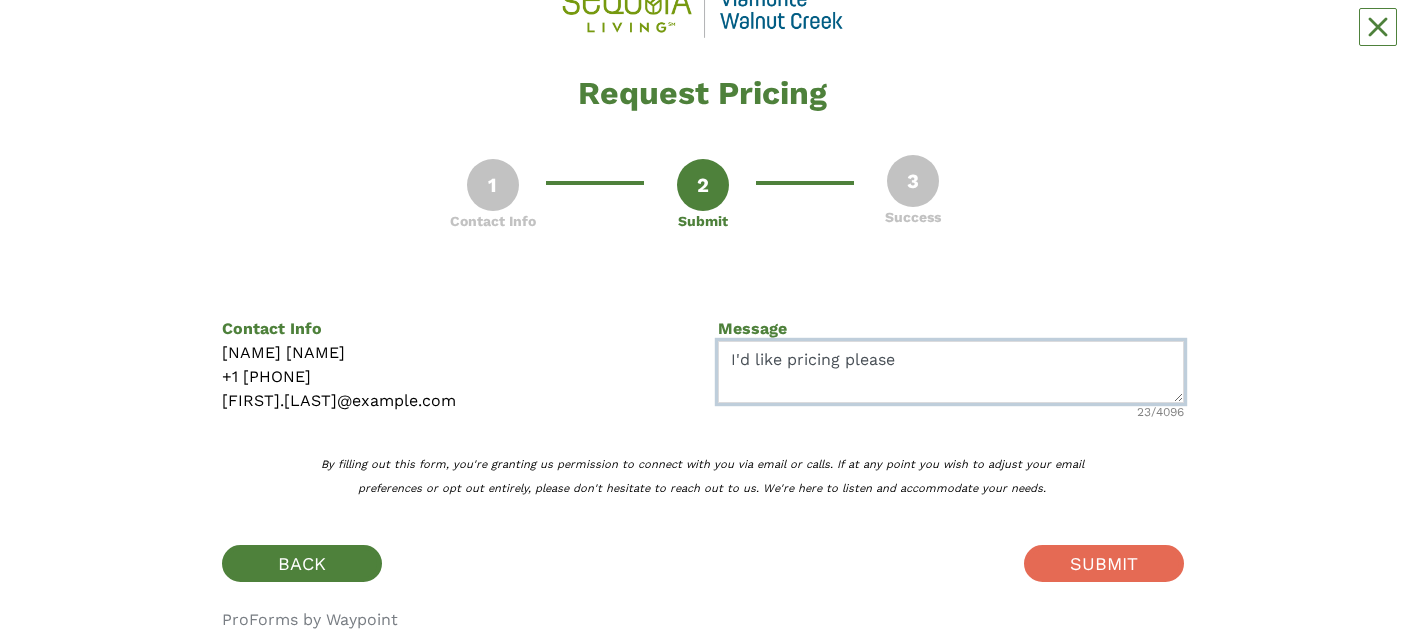 scroll, scrollTop: 145, scrollLeft: 0, axis: vertical 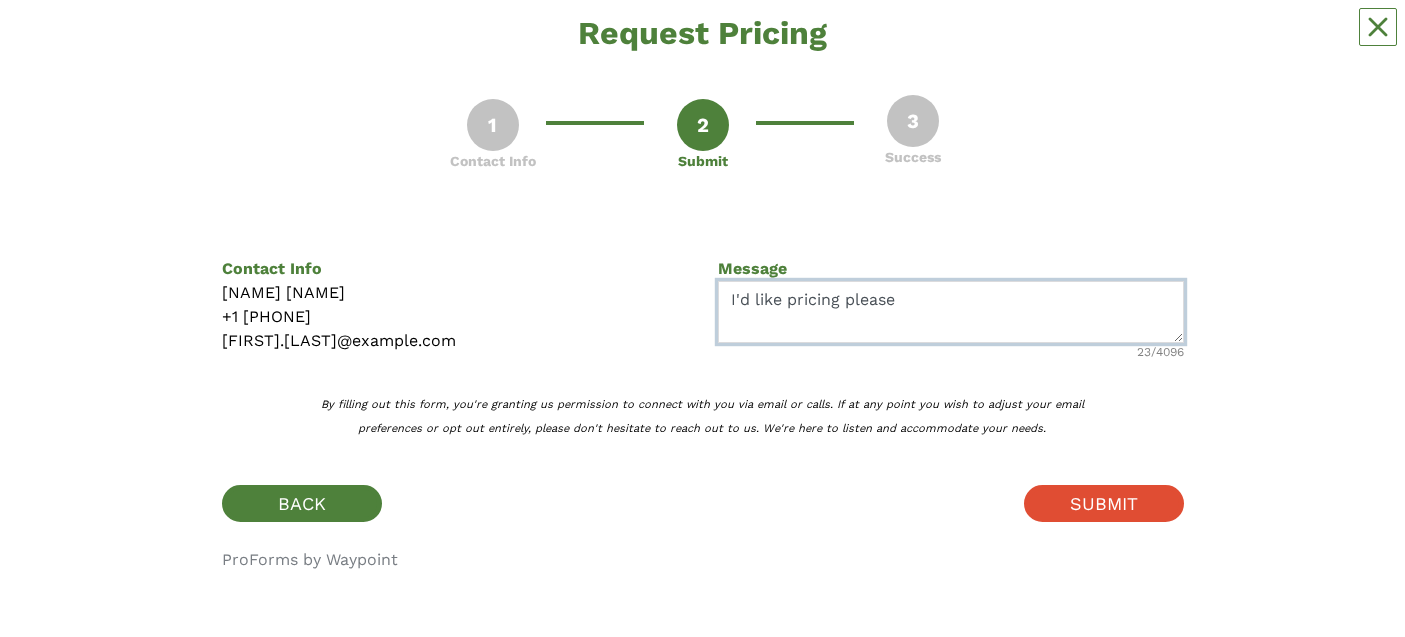type on "I'd like pricing please" 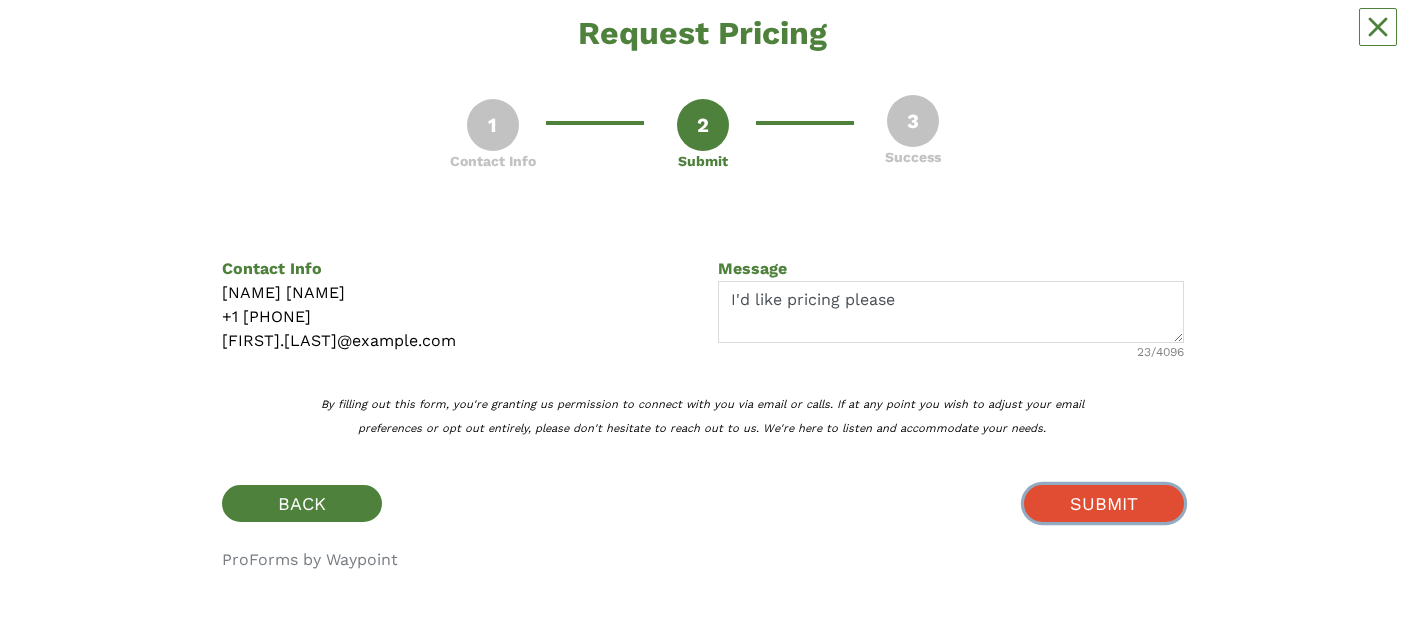 click on "SUBMIT" at bounding box center (1104, 503) 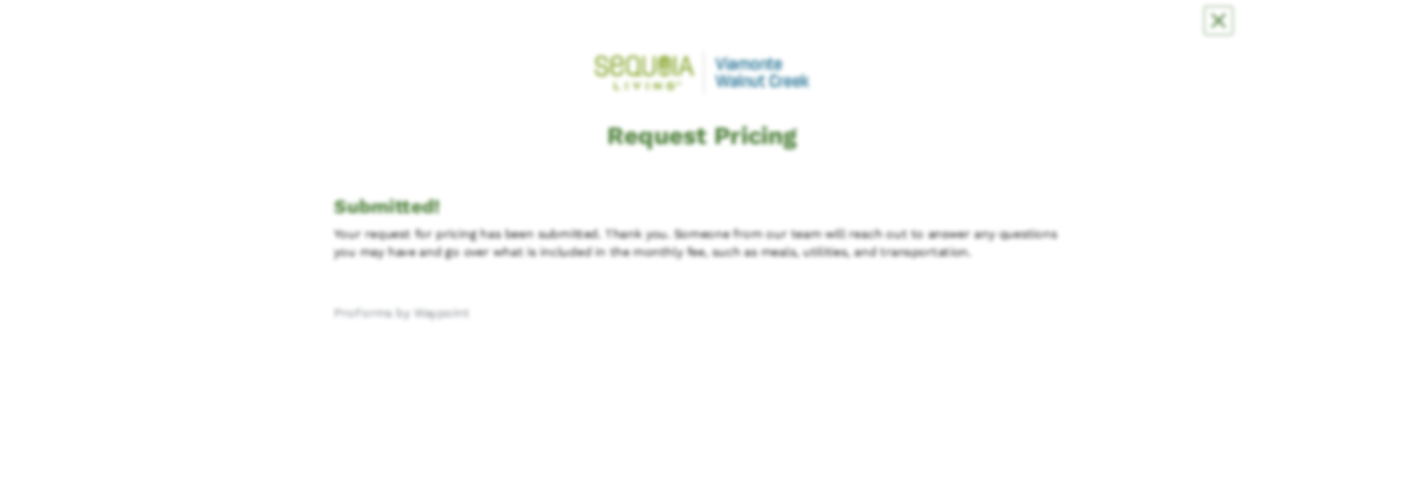 scroll, scrollTop: 0, scrollLeft: 0, axis: both 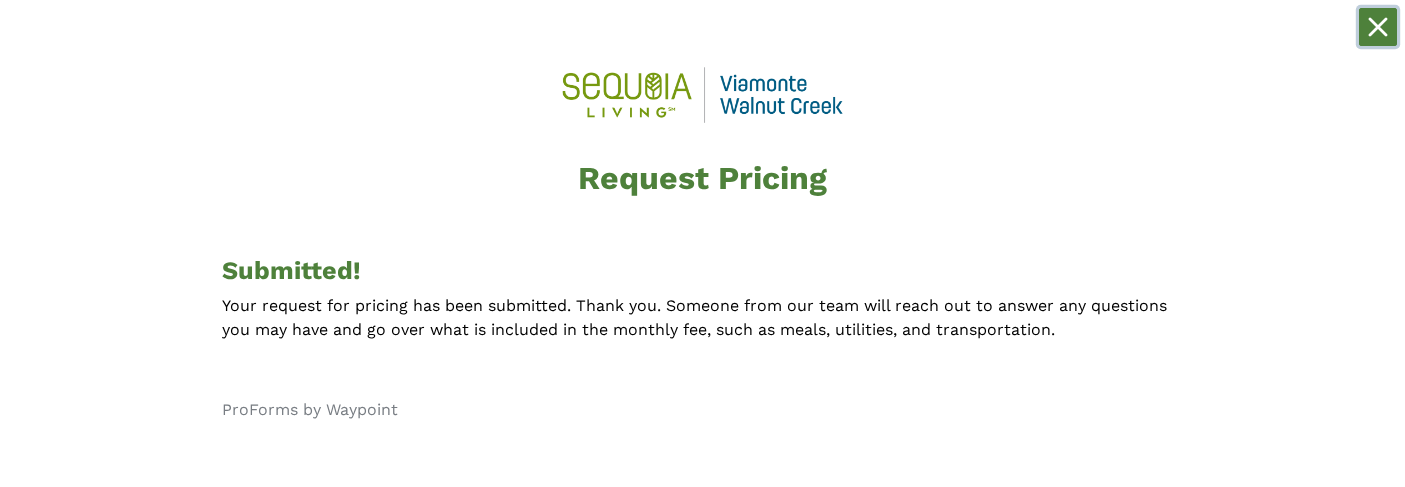 click 